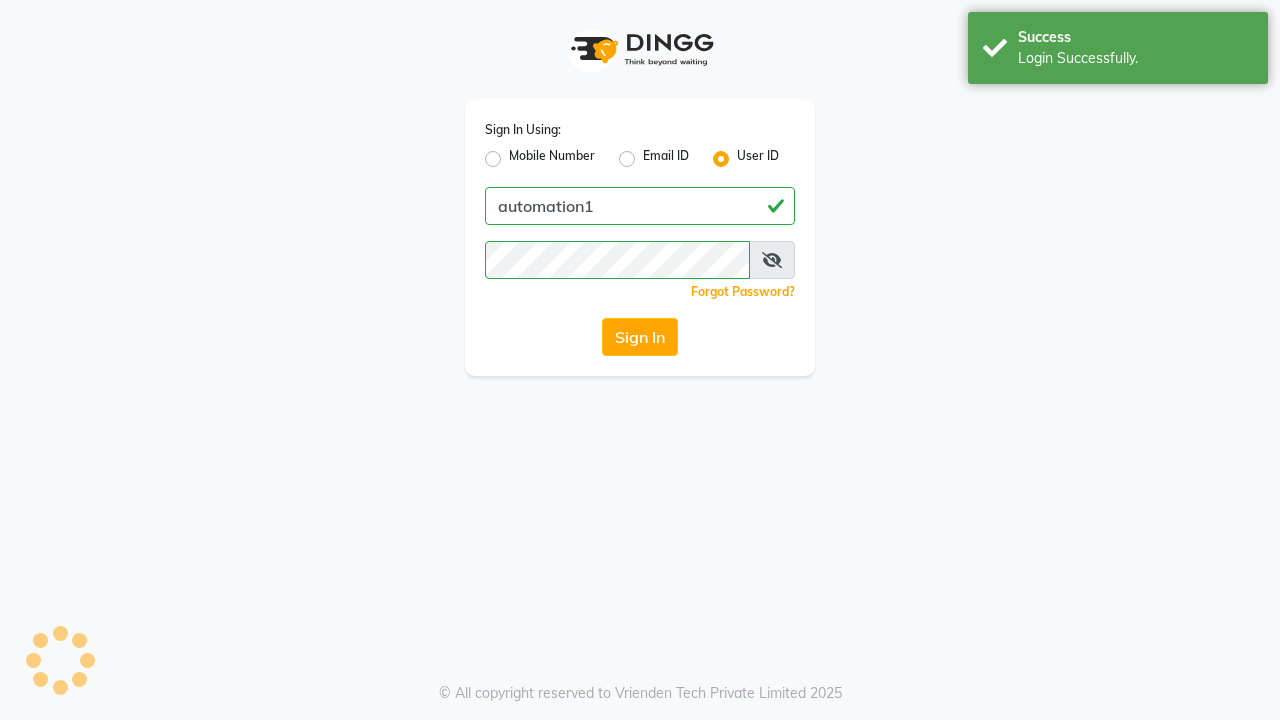 scroll, scrollTop: 0, scrollLeft: 0, axis: both 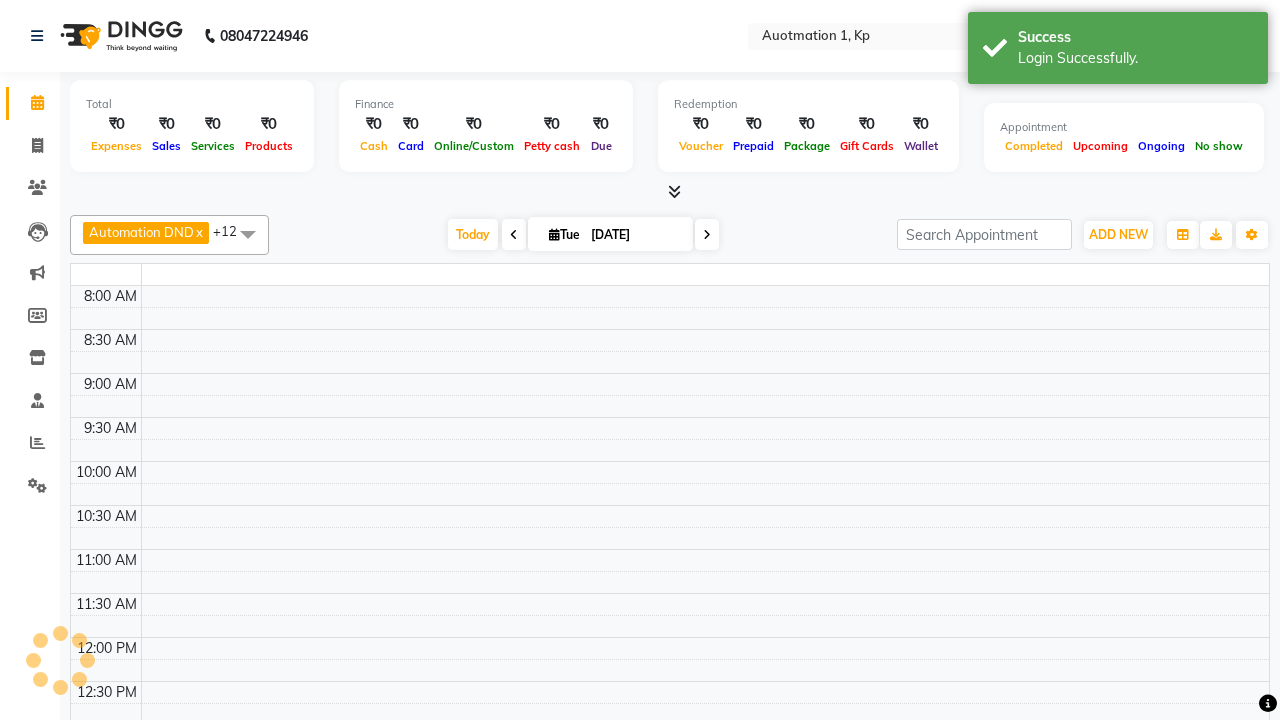 select on "en" 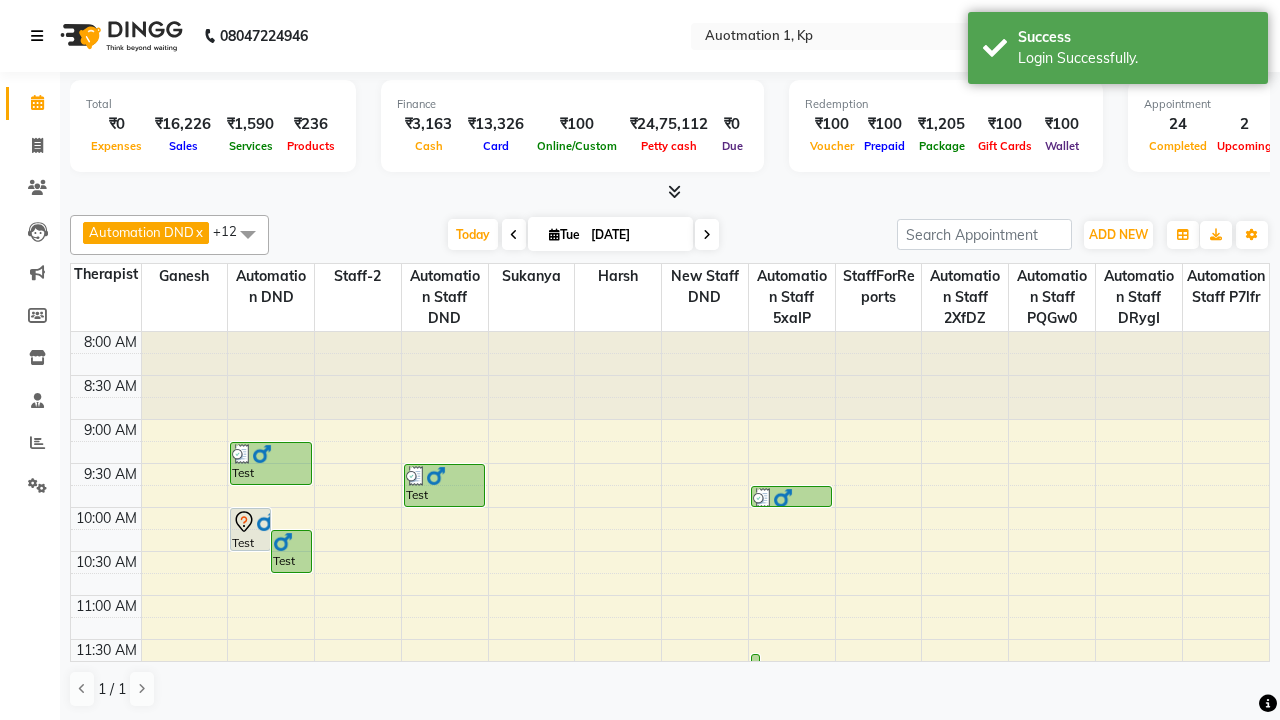 click at bounding box center [37, 36] 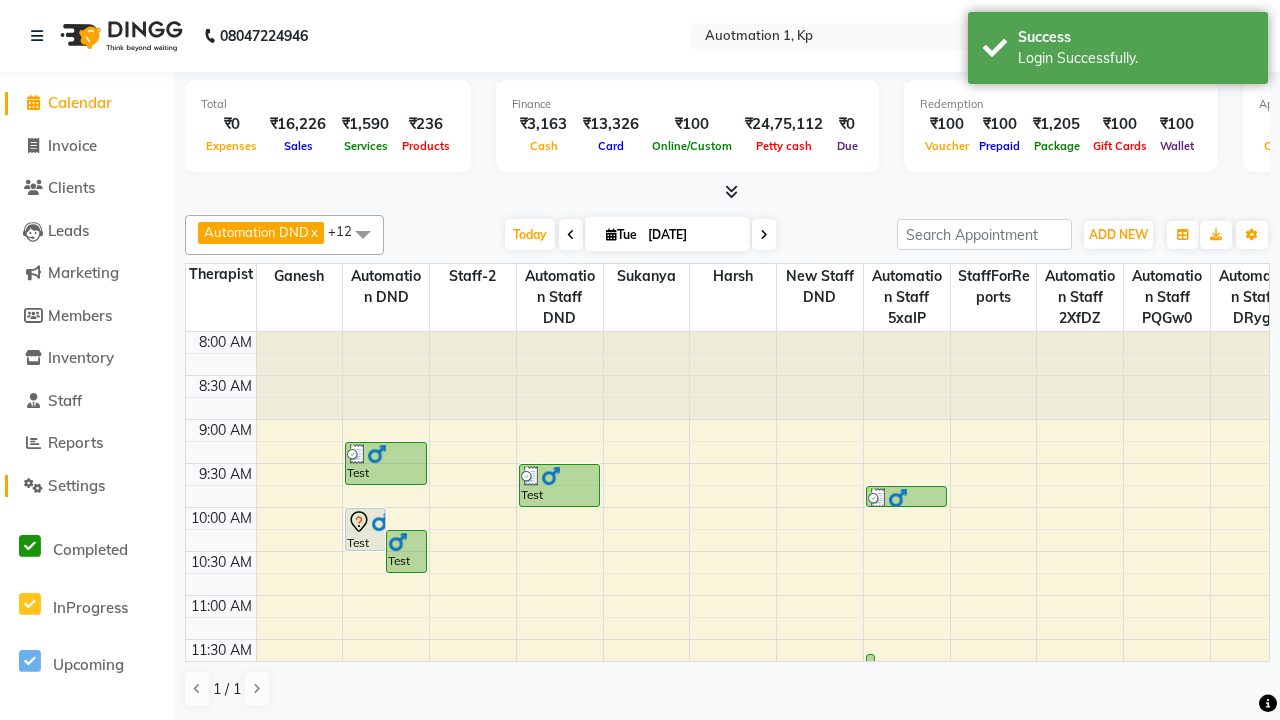 click on "Settings" 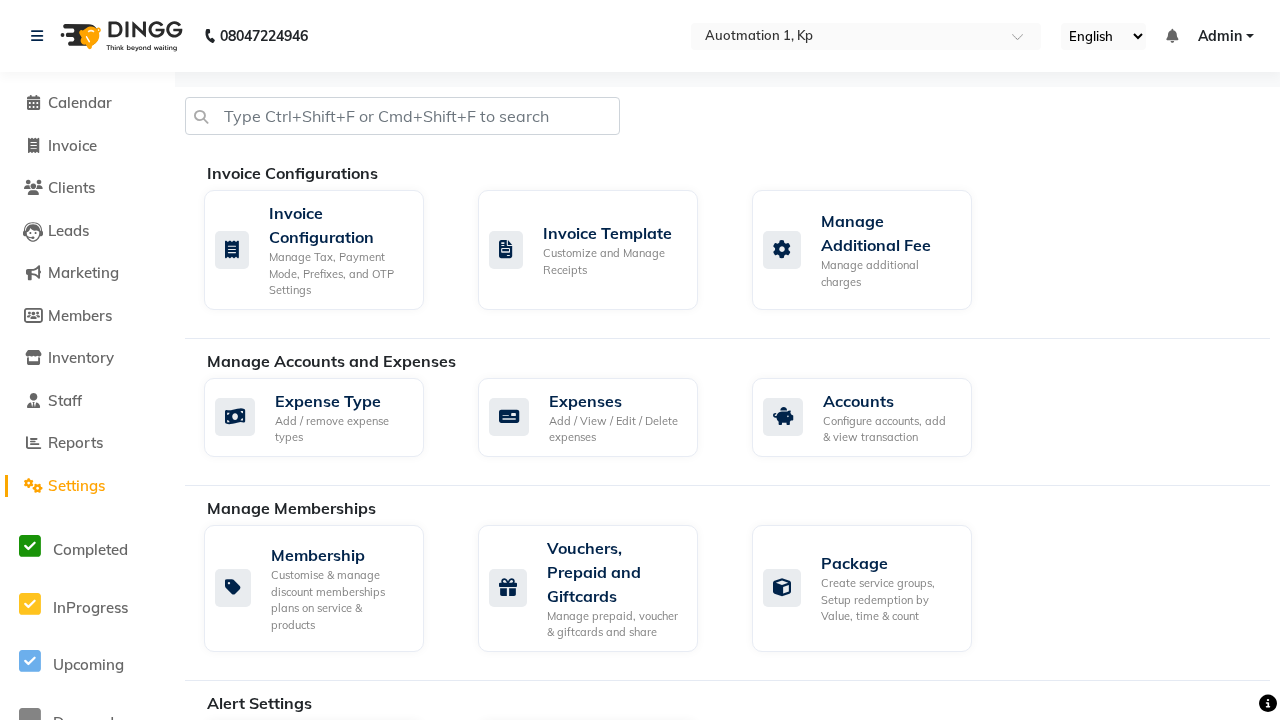 click on "Manage reset opening cash, change password." 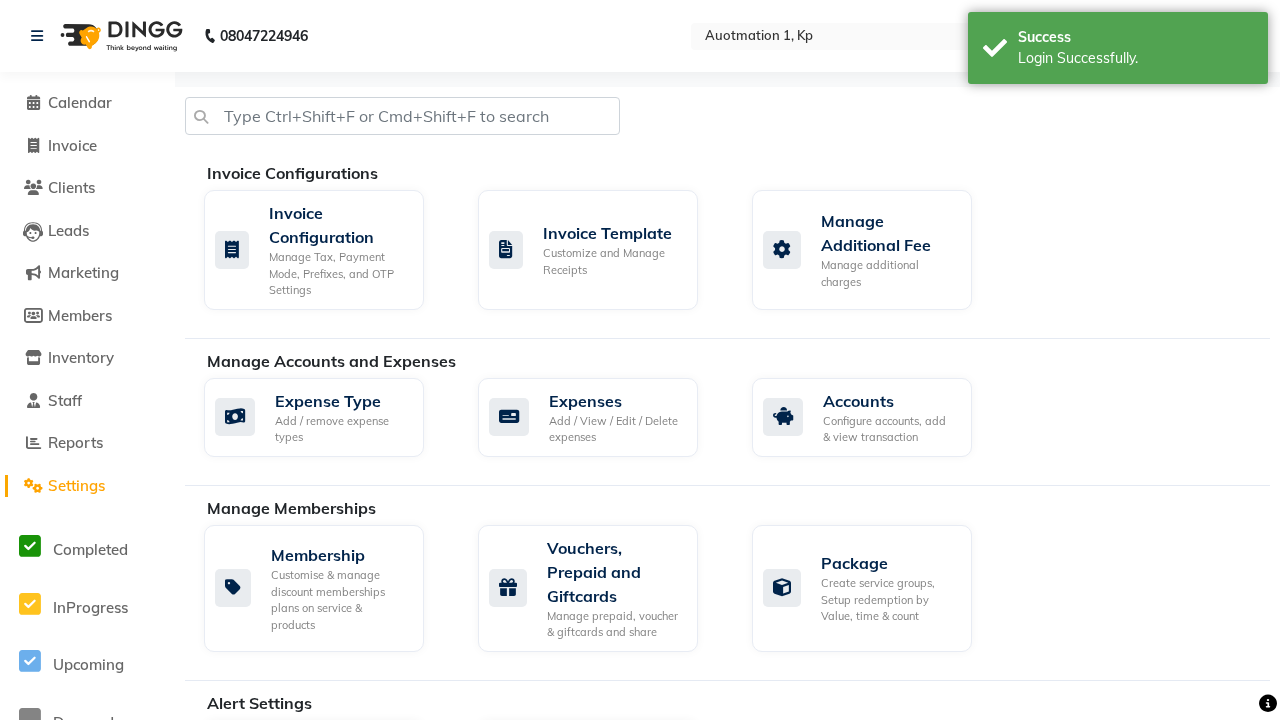 select on "2: 15" 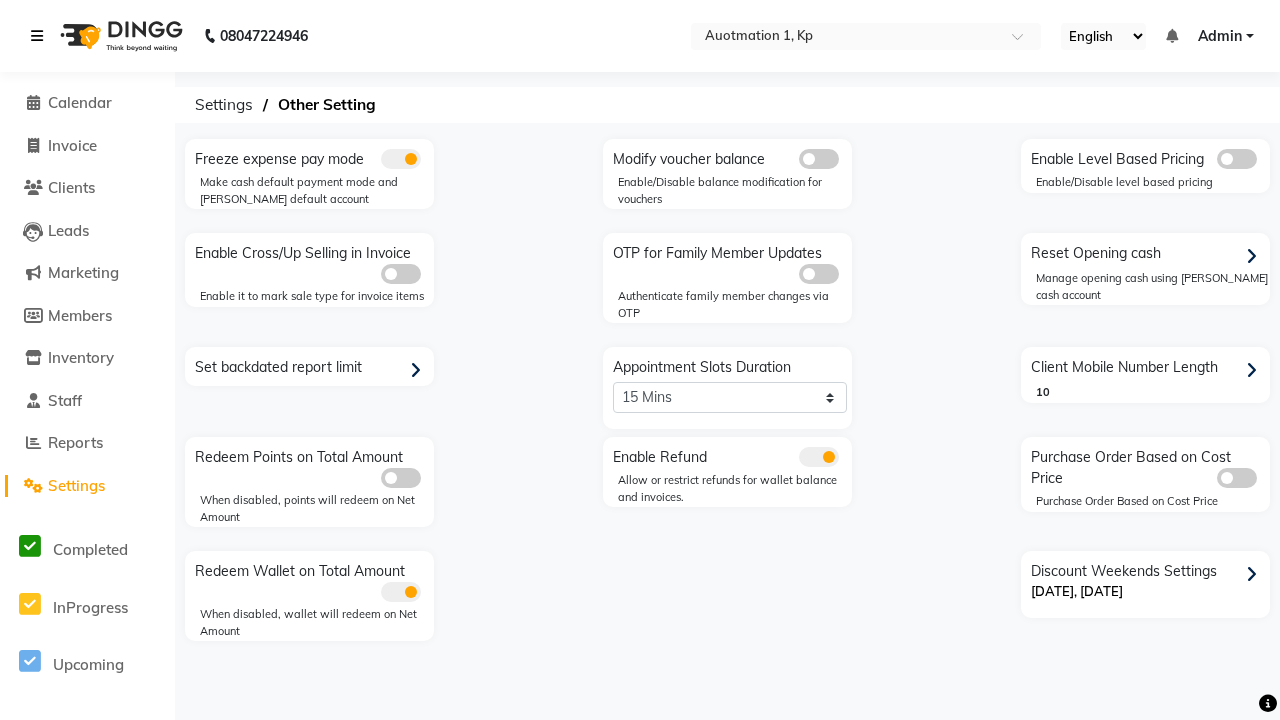 click at bounding box center (37, 36) 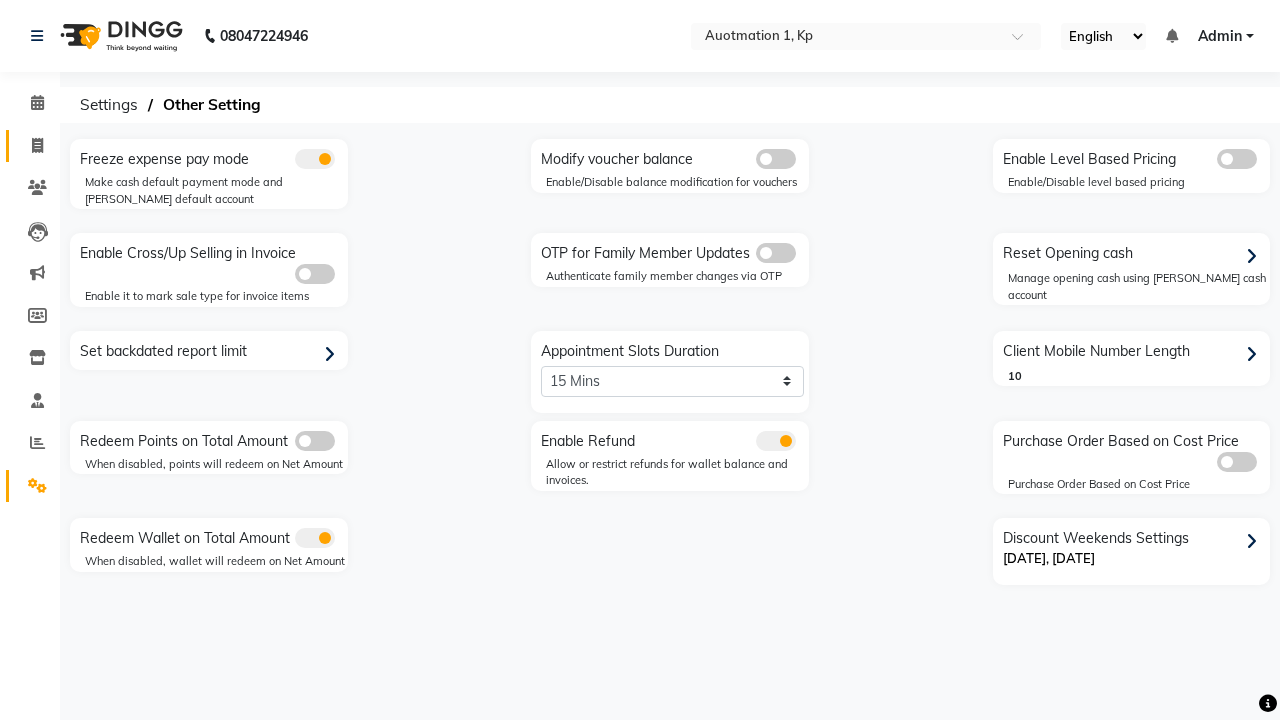 click 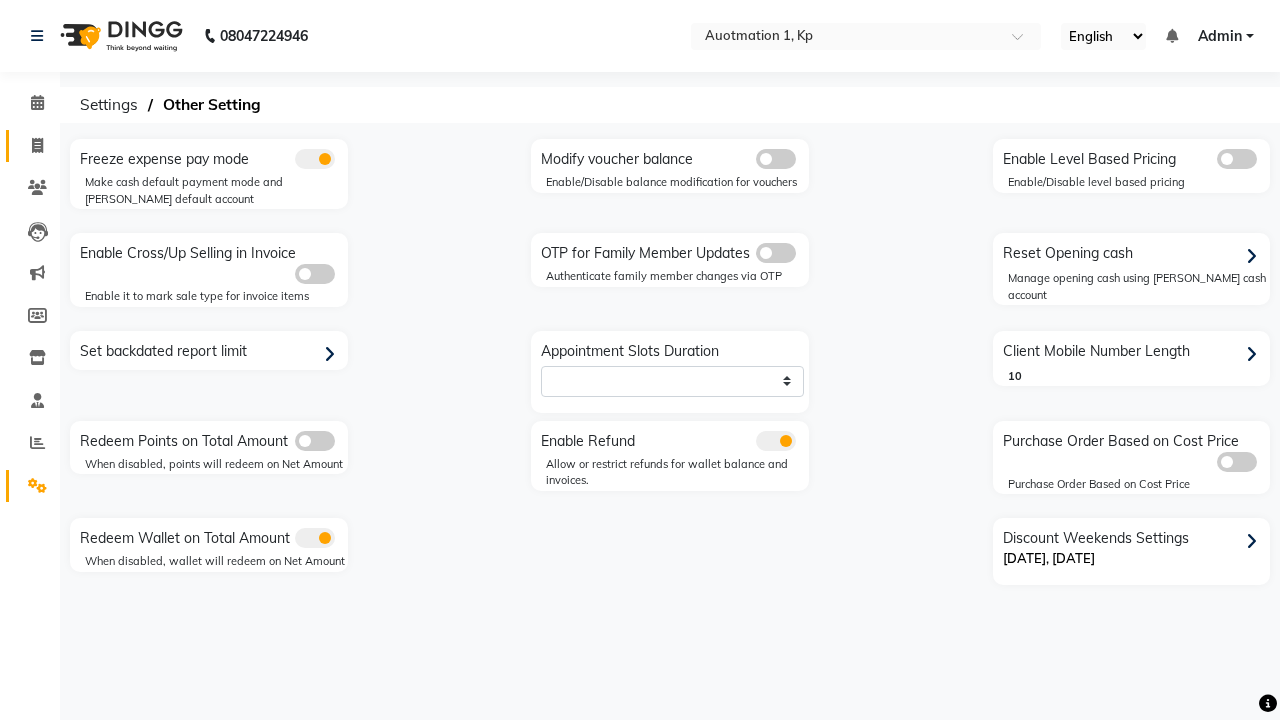 select on "service" 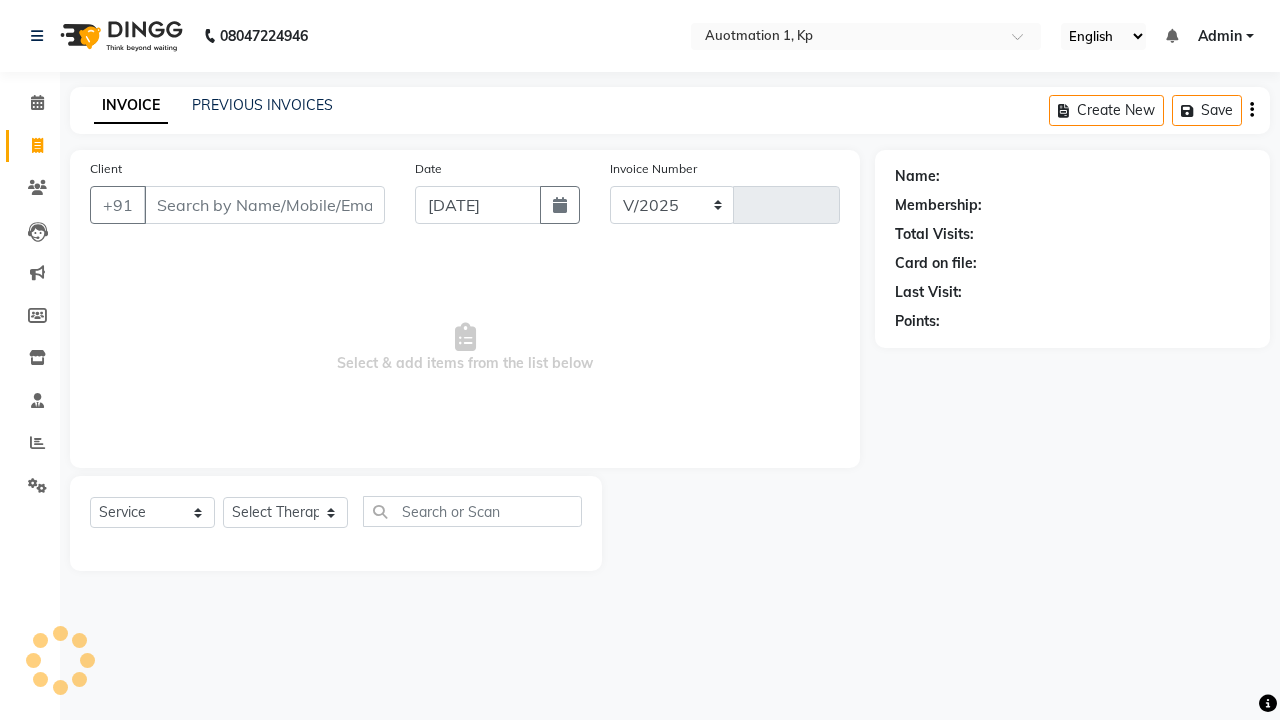 select on "150" 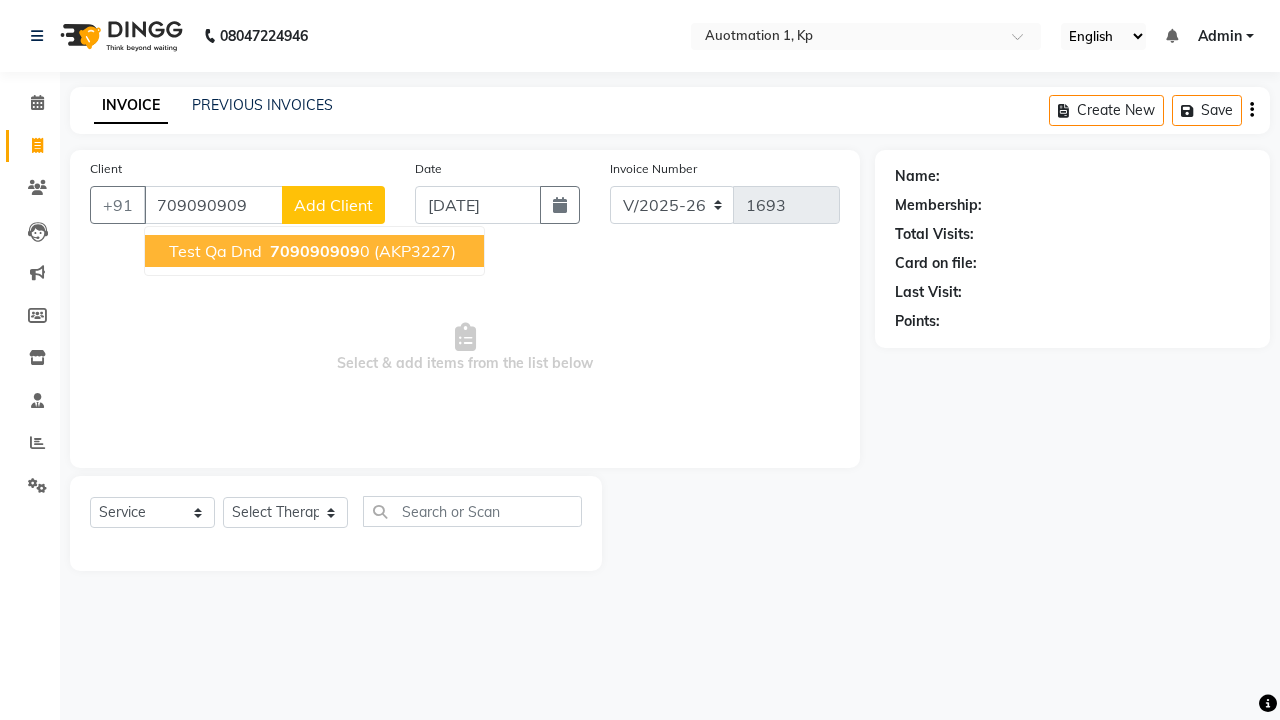 click on "709090909" at bounding box center [315, 251] 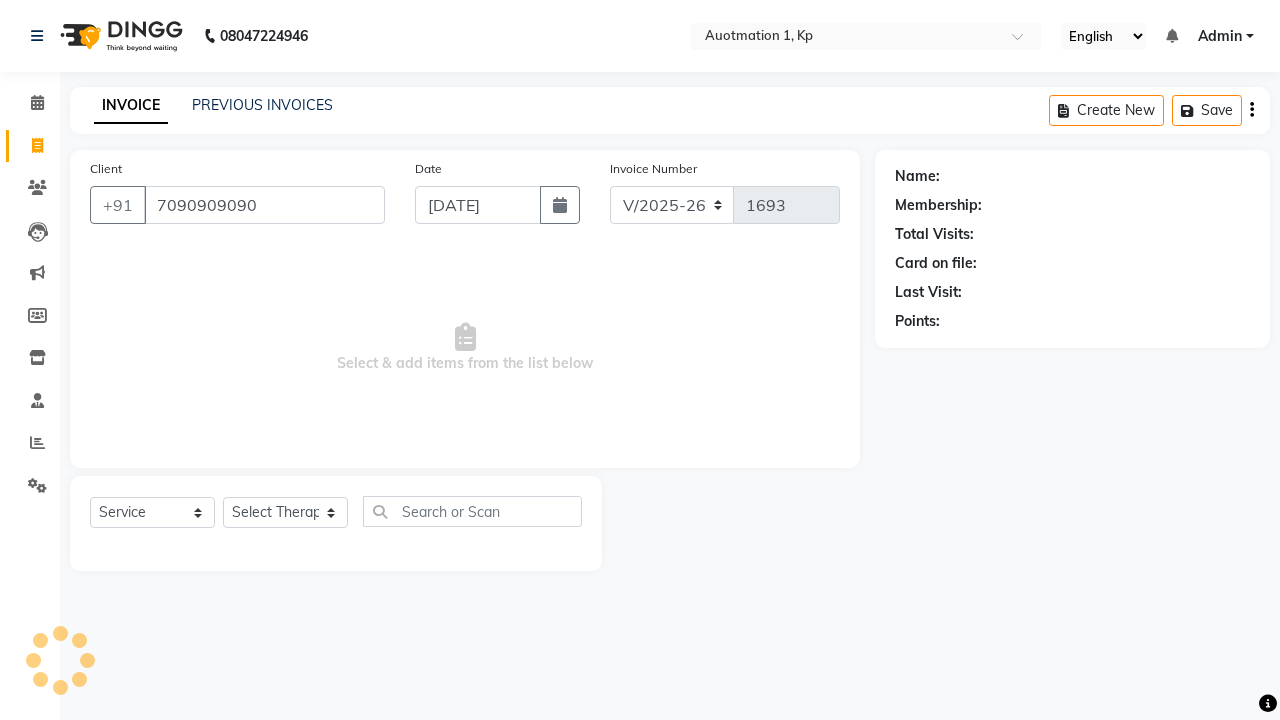 type on "7090909090" 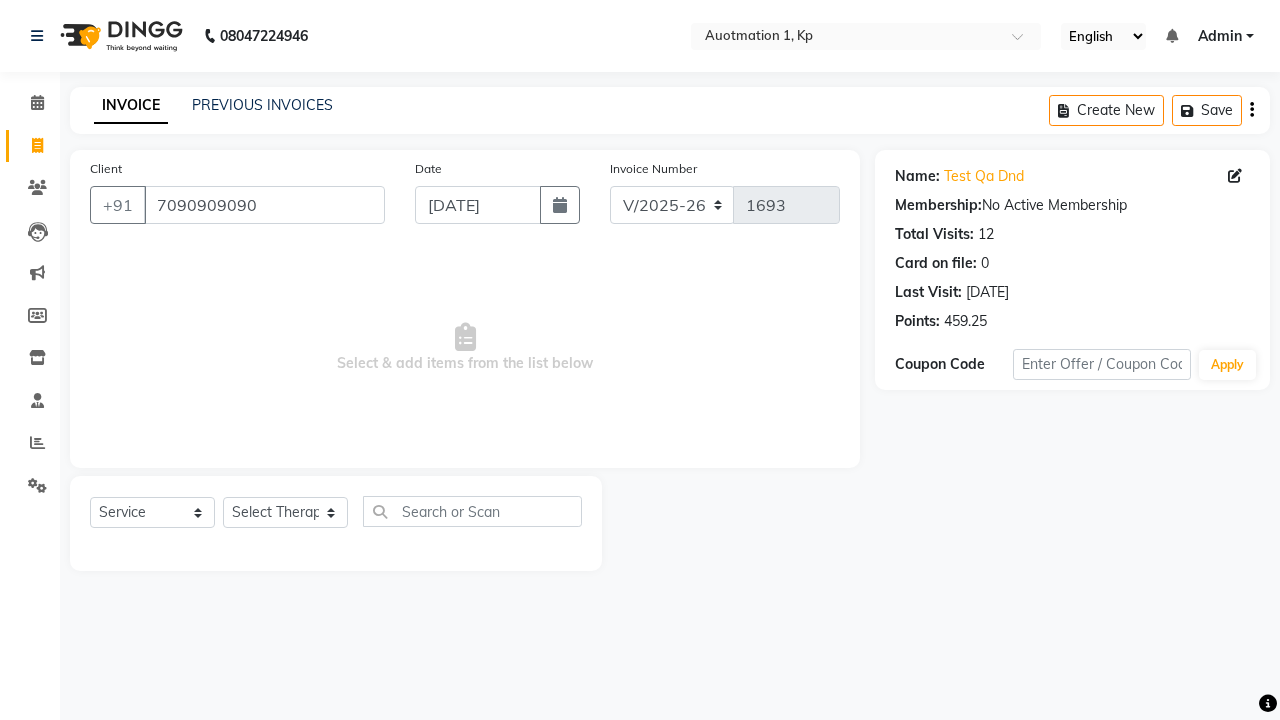 select on "5105" 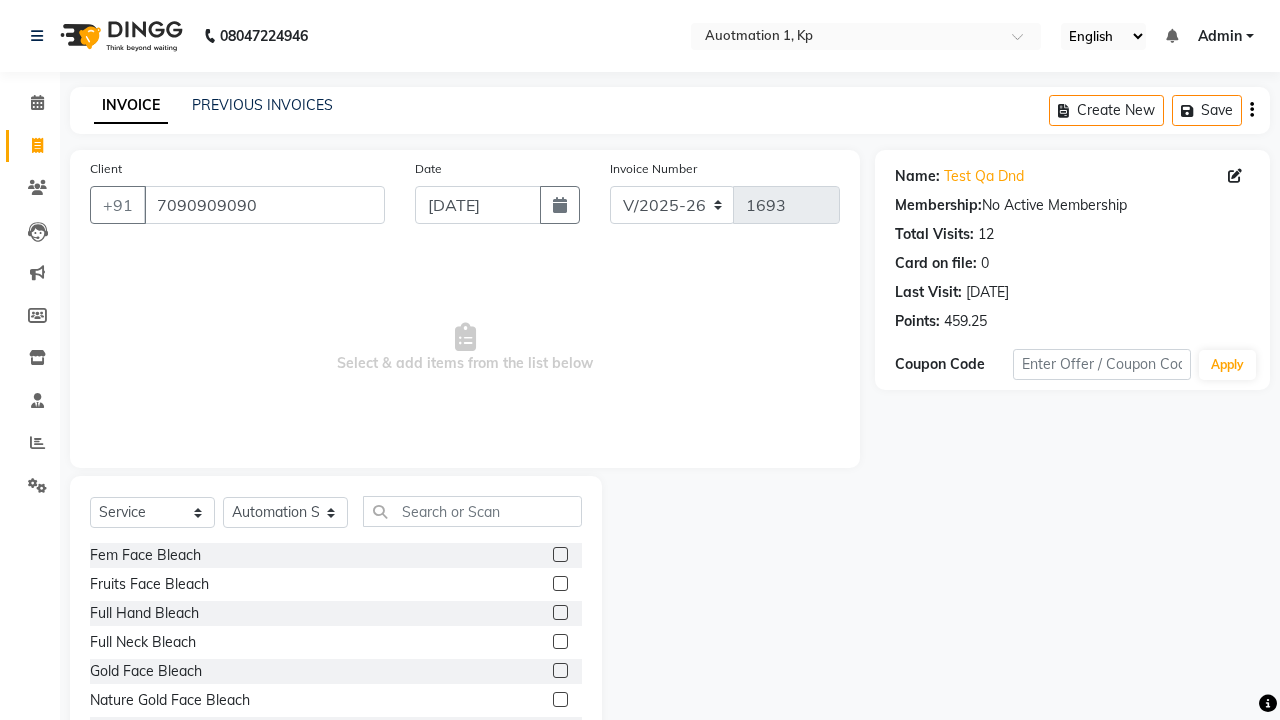 click 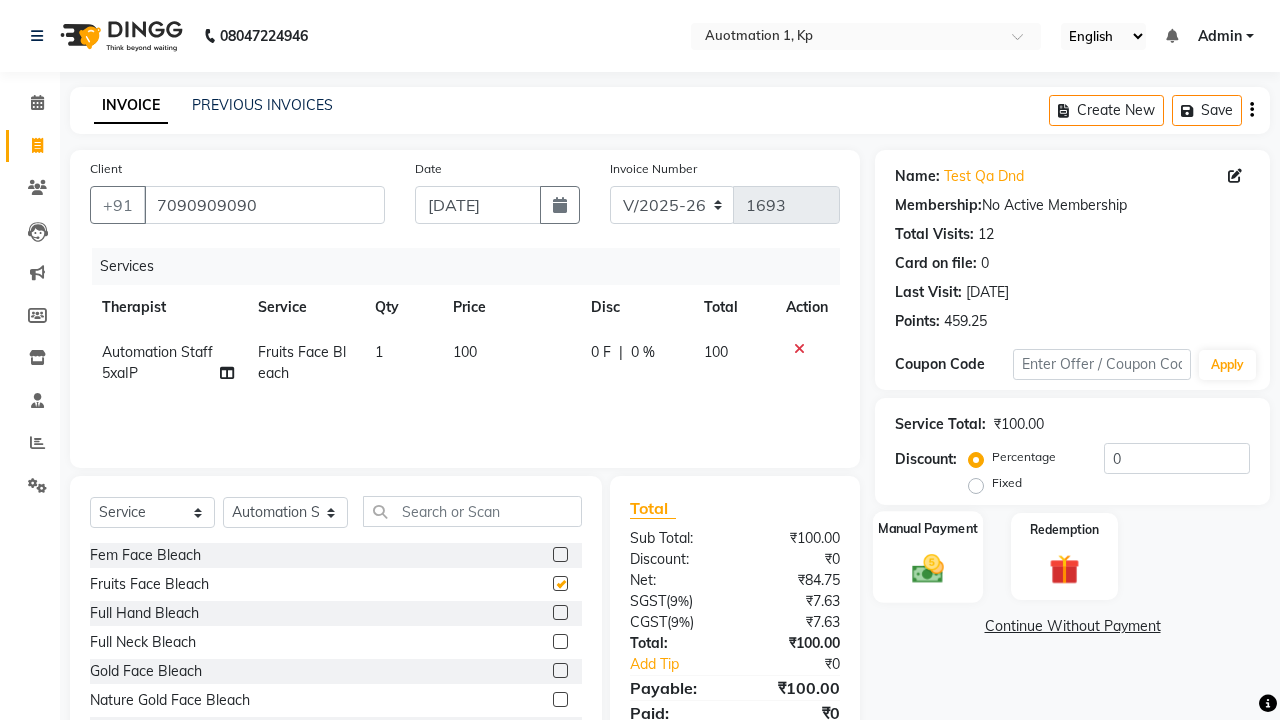 click 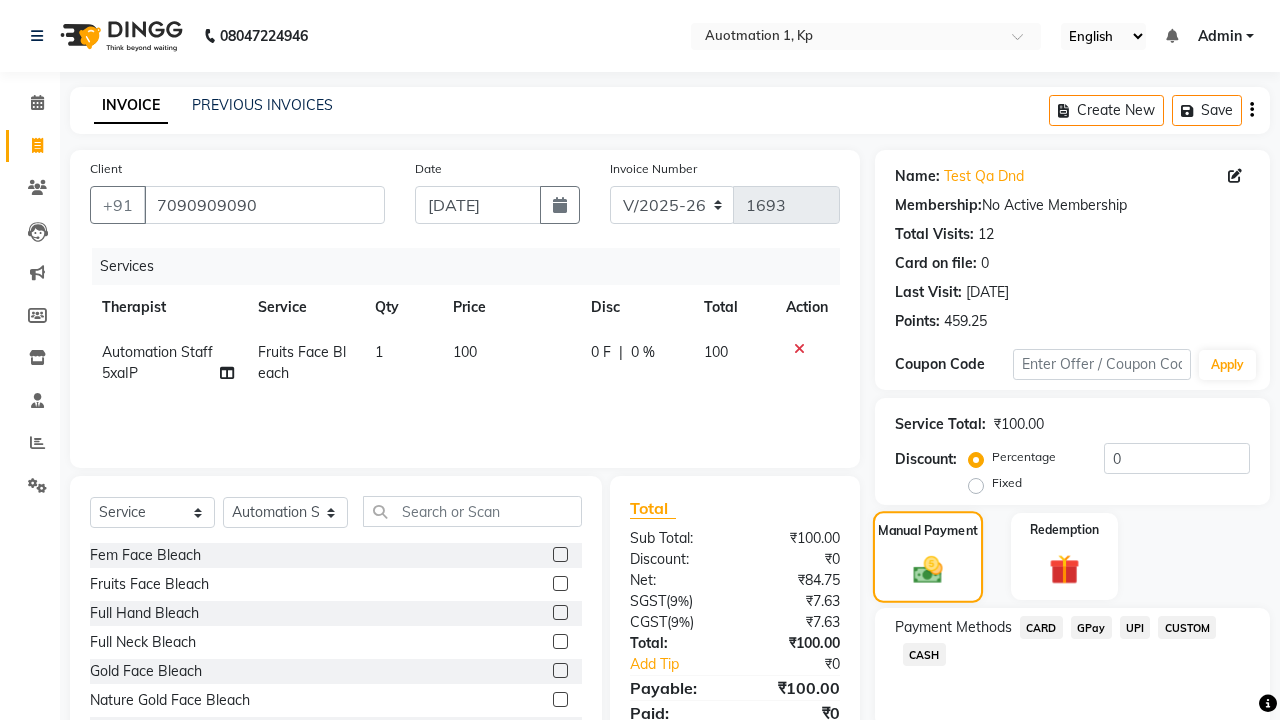 checkbox on "false" 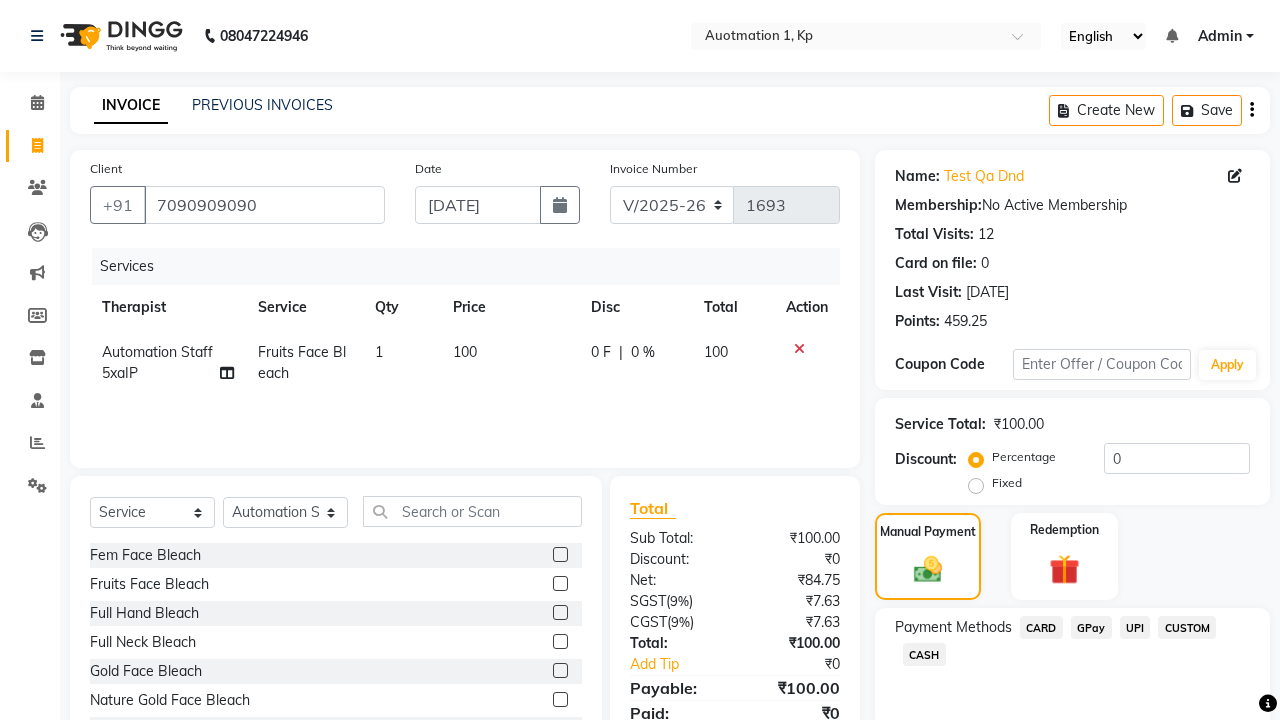 click on "CARD" 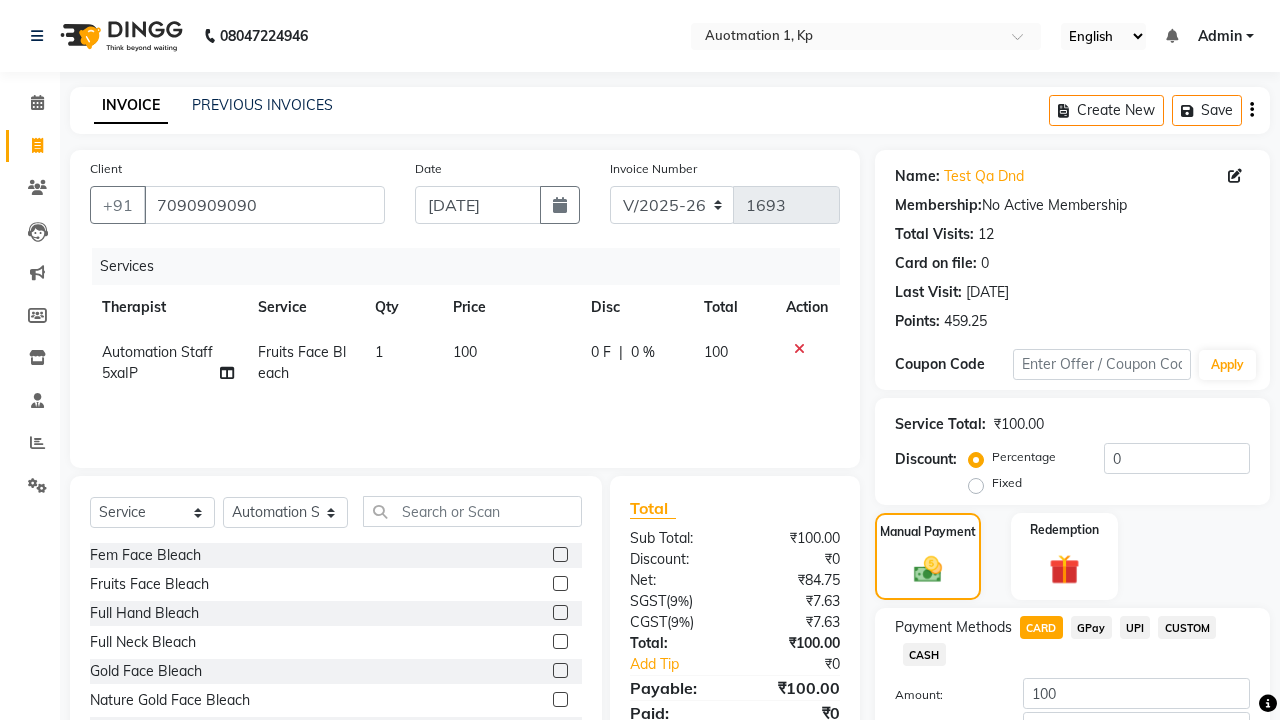 click on "Add Payment" 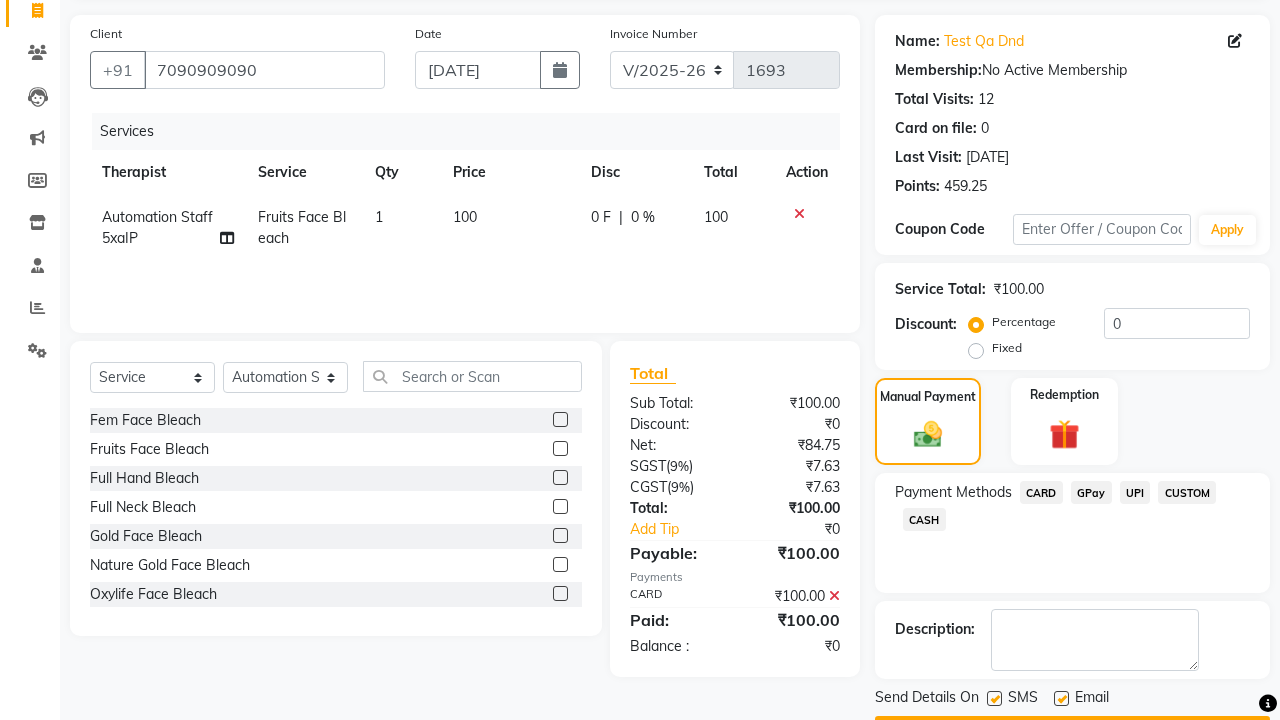 click 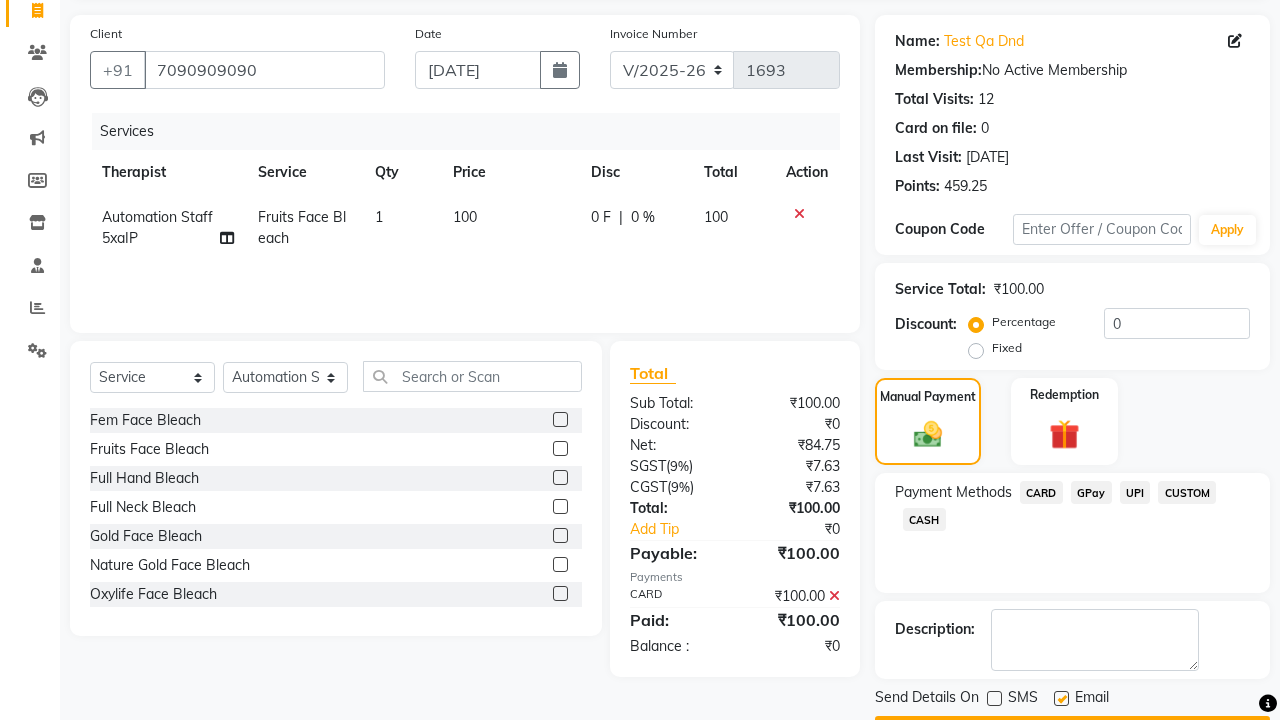 click 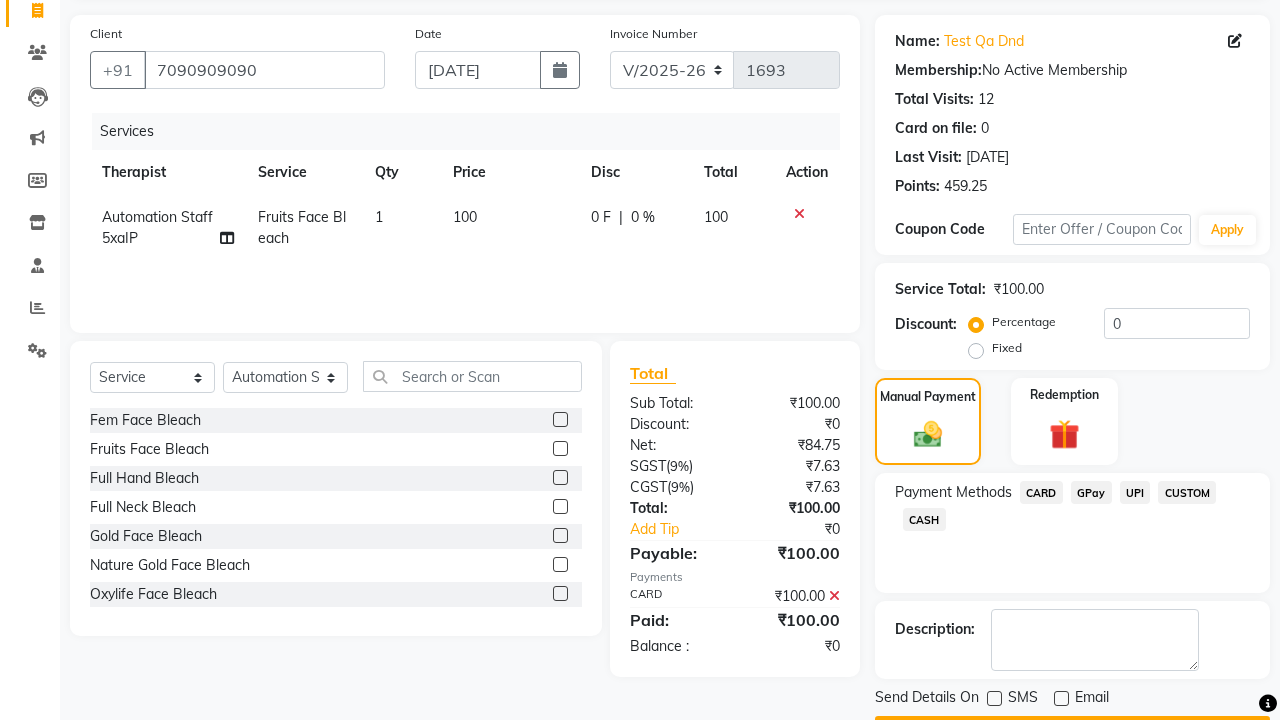 scroll, scrollTop: 162, scrollLeft: 0, axis: vertical 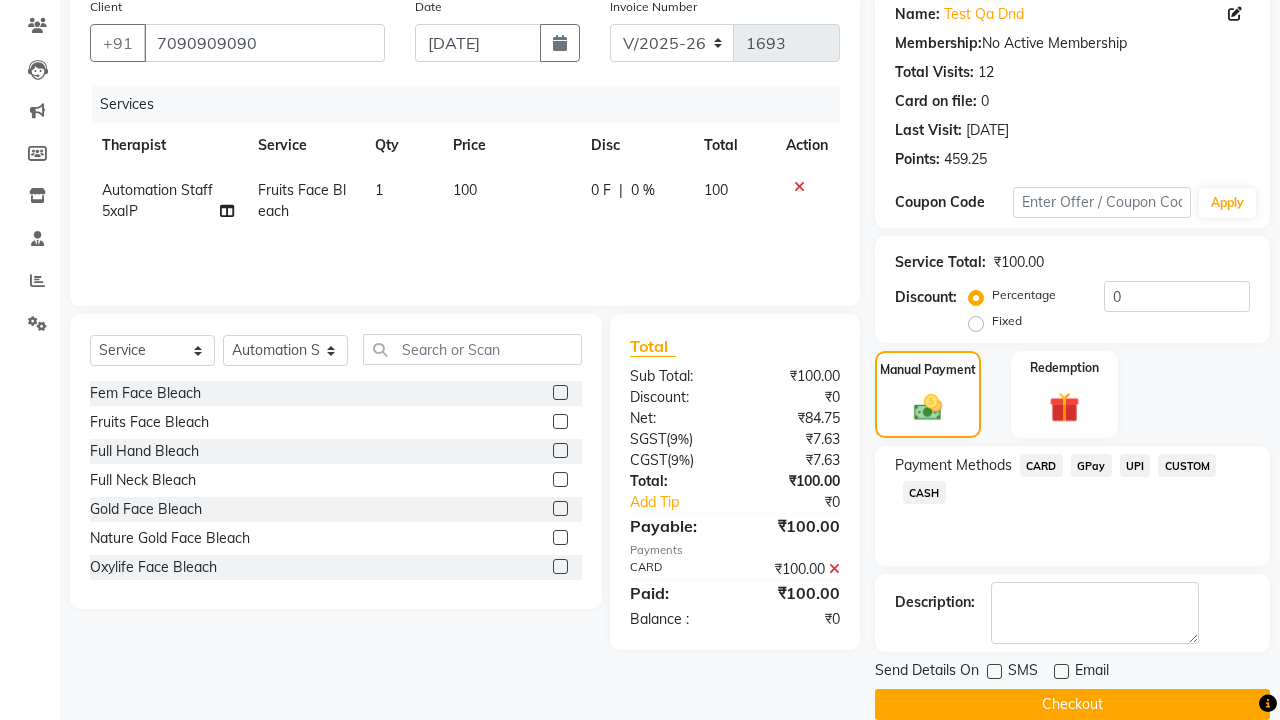click on "Checkout" 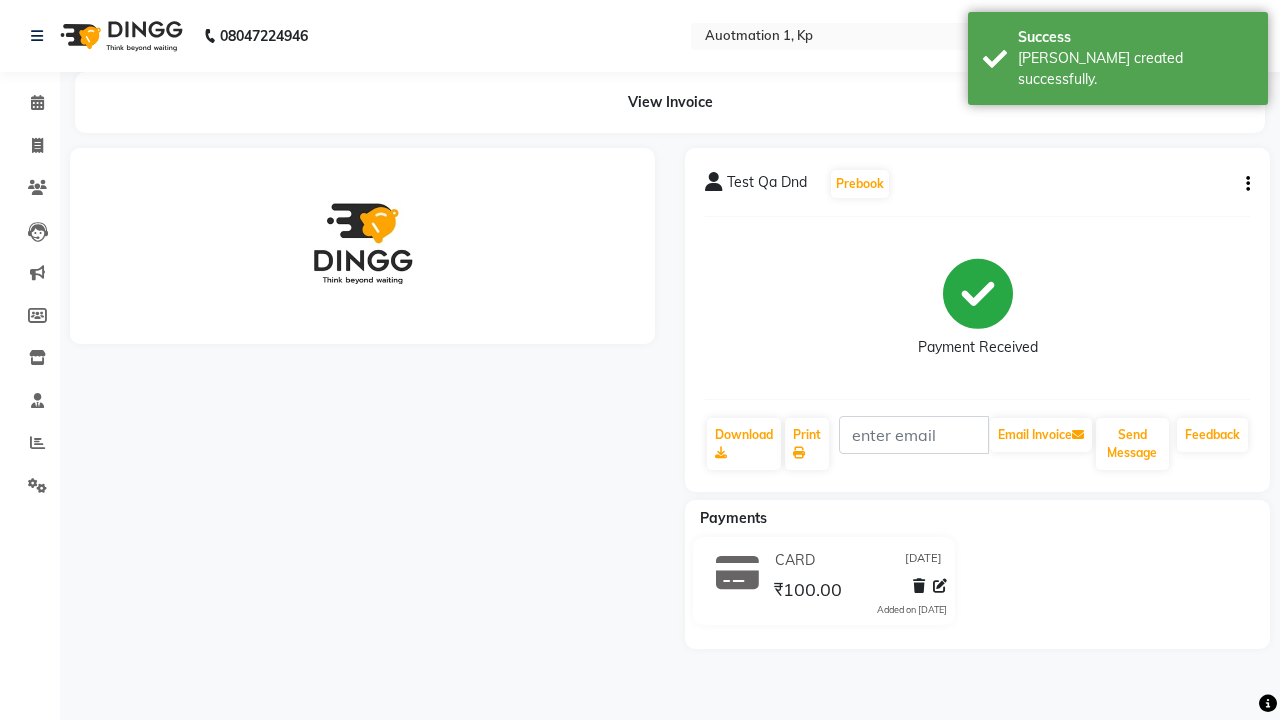 scroll, scrollTop: 0, scrollLeft: 0, axis: both 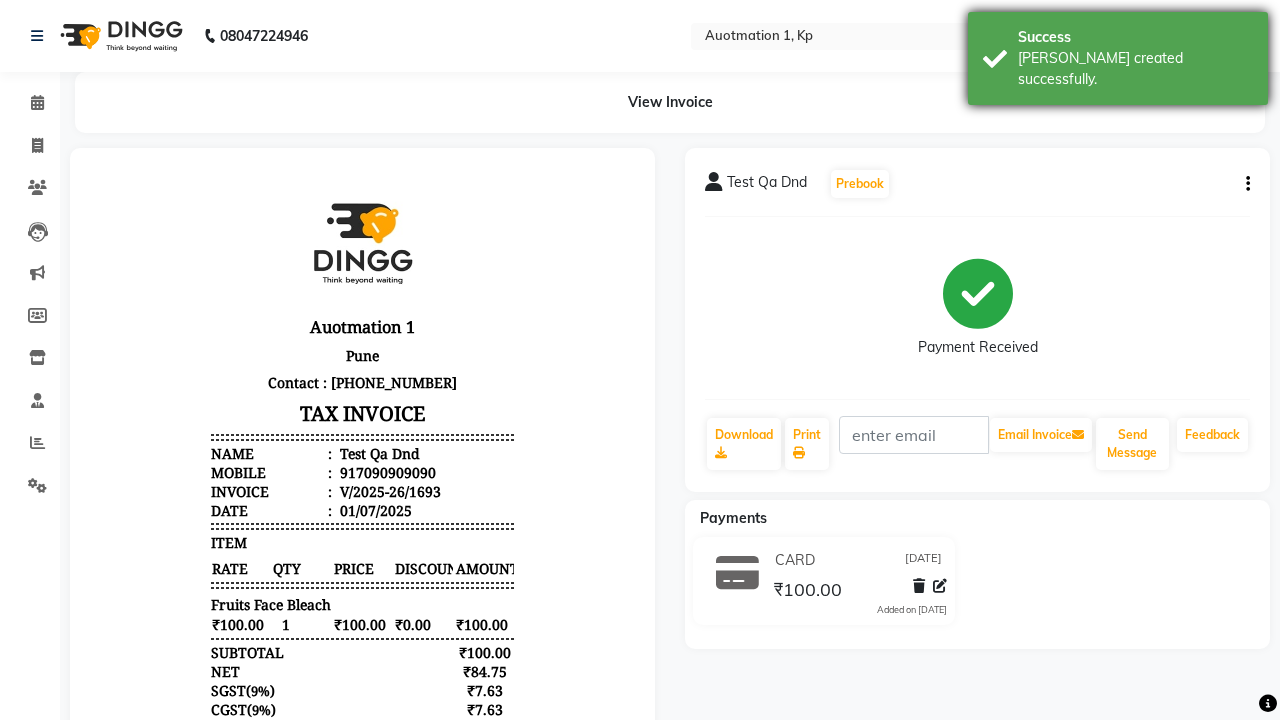 click on "[PERSON_NAME] created successfully." at bounding box center [1135, 69] 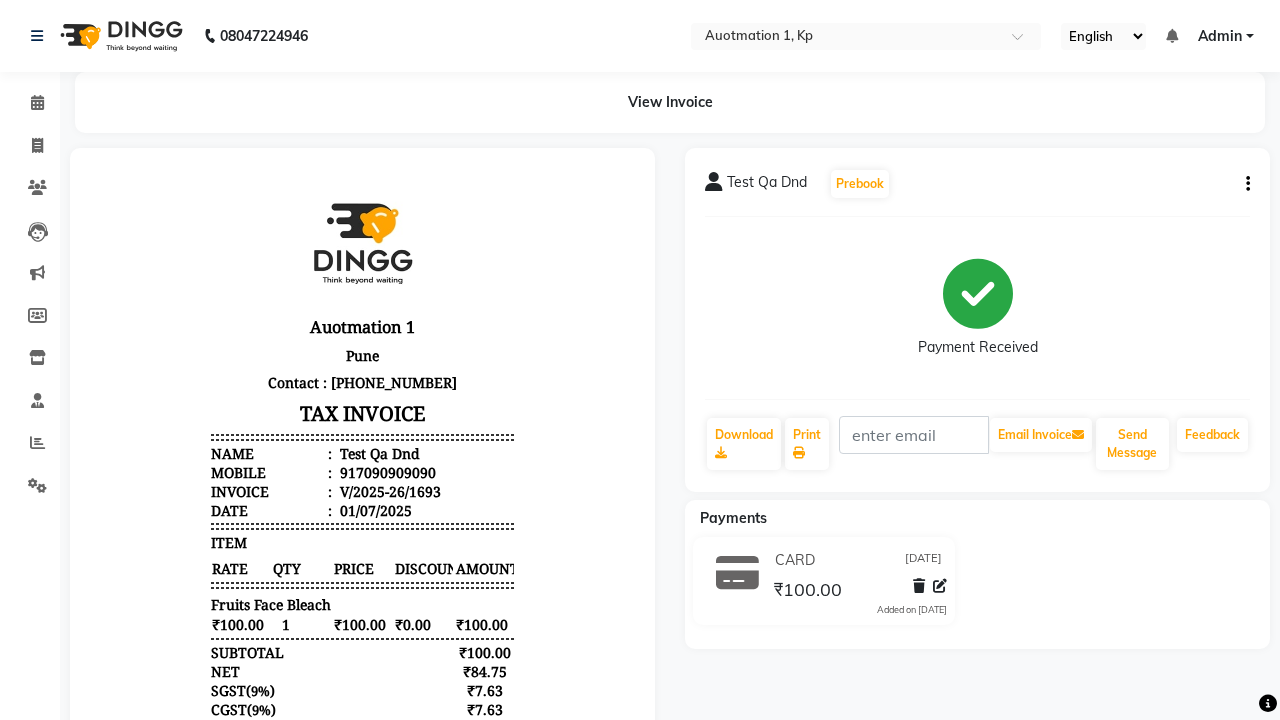 click 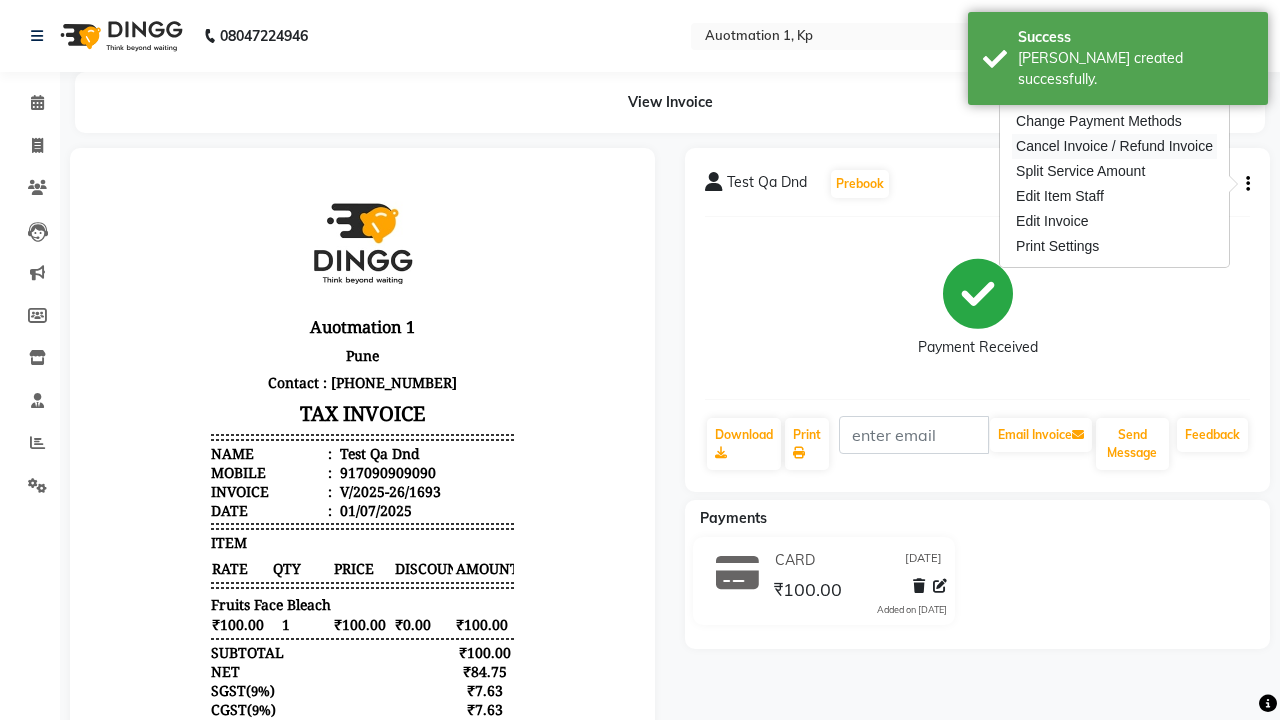 click on "Cancel Invoice / Refund Invoice" at bounding box center (1114, 146) 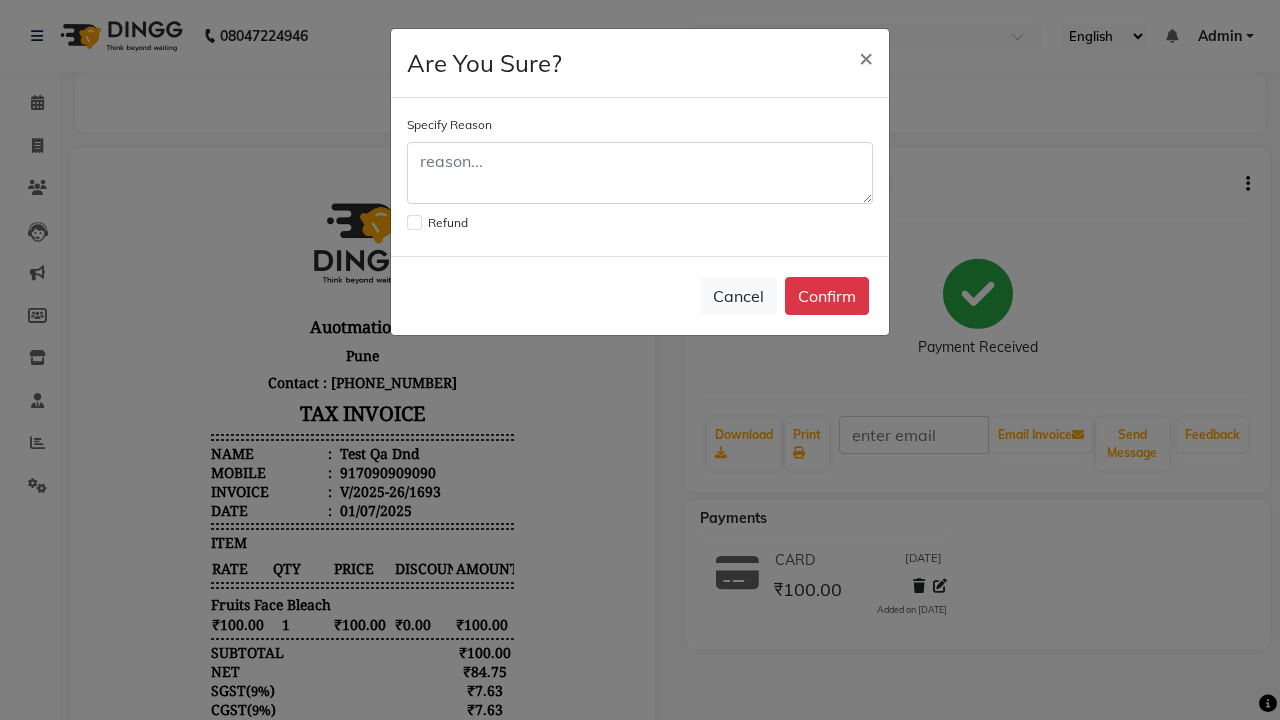 click 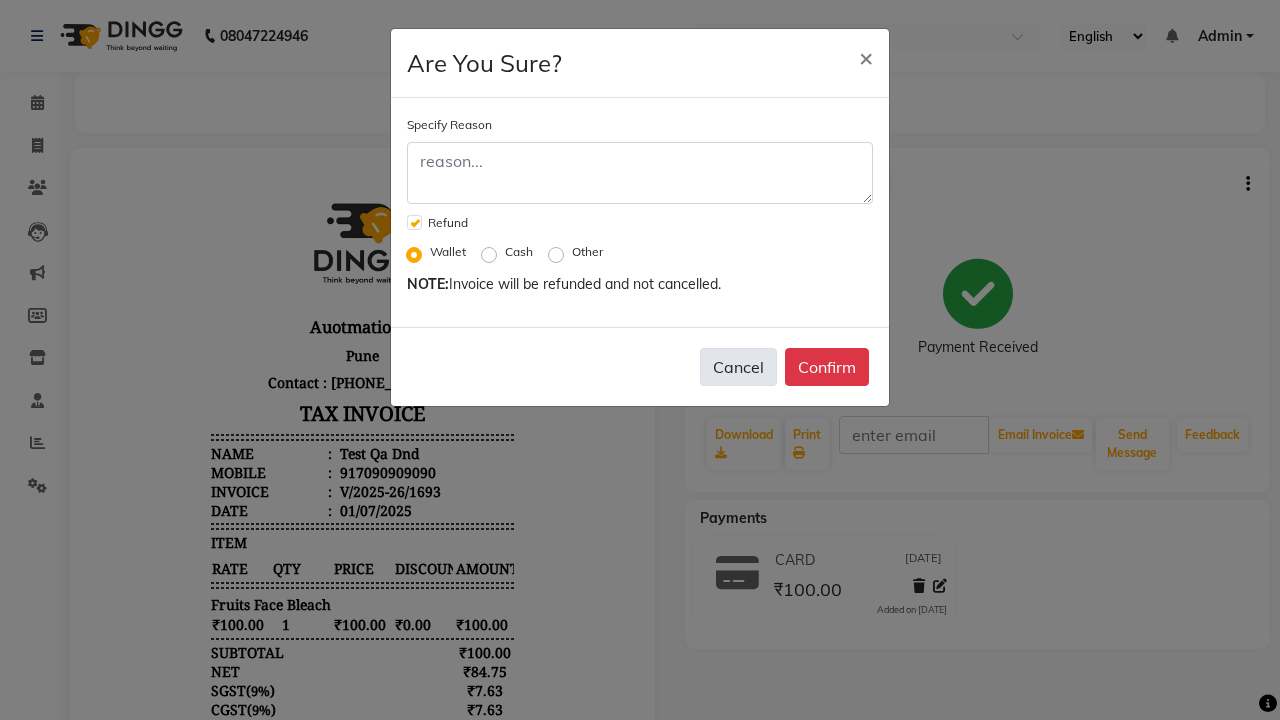 click on "Cancel" 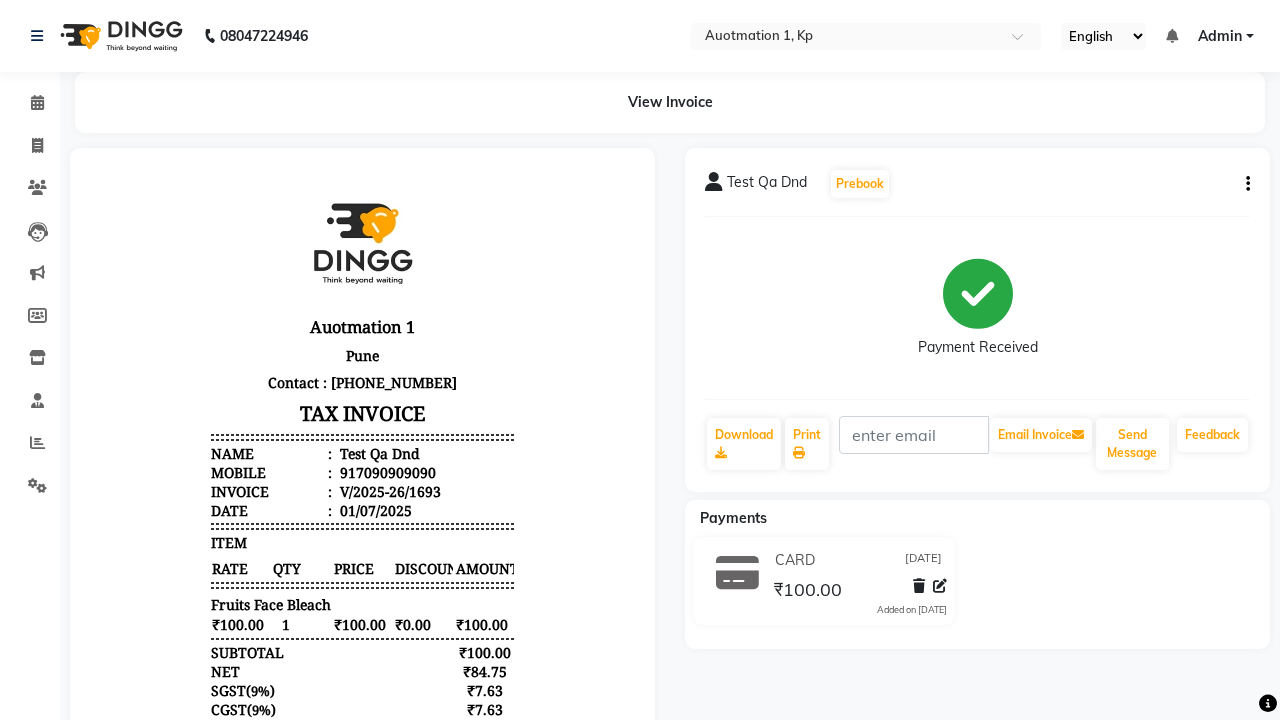 click on "Admin" at bounding box center (1220, 36) 